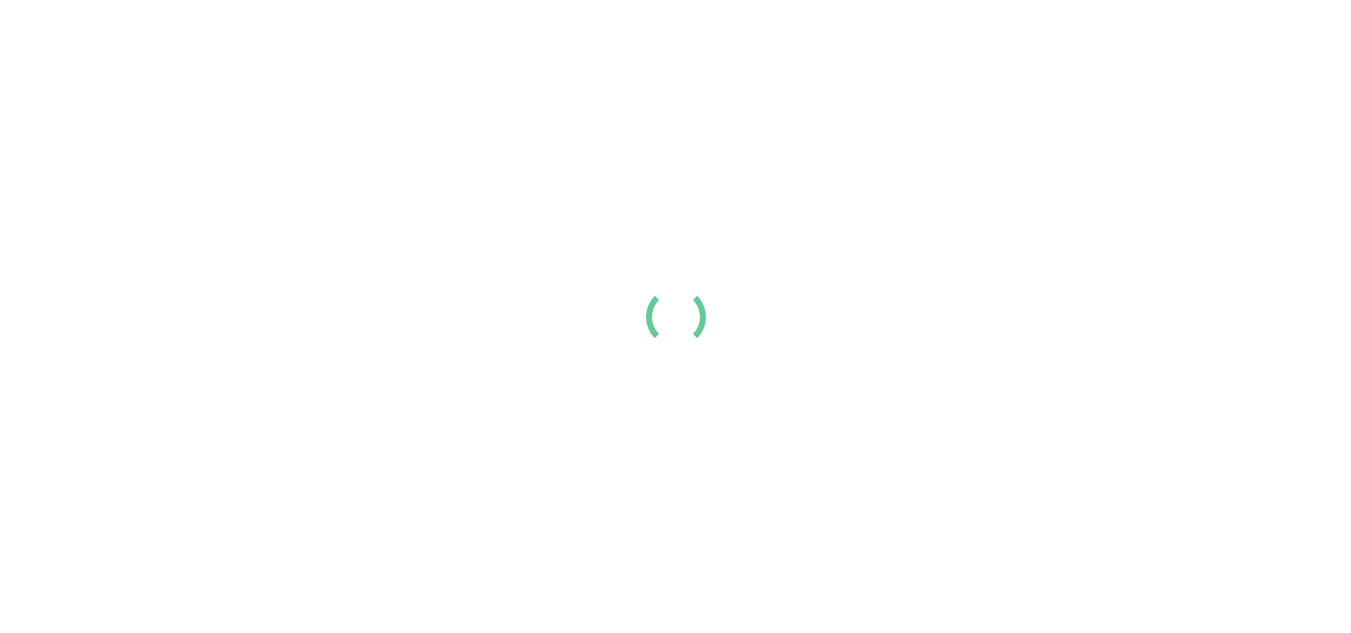 scroll, scrollTop: 0, scrollLeft: 0, axis: both 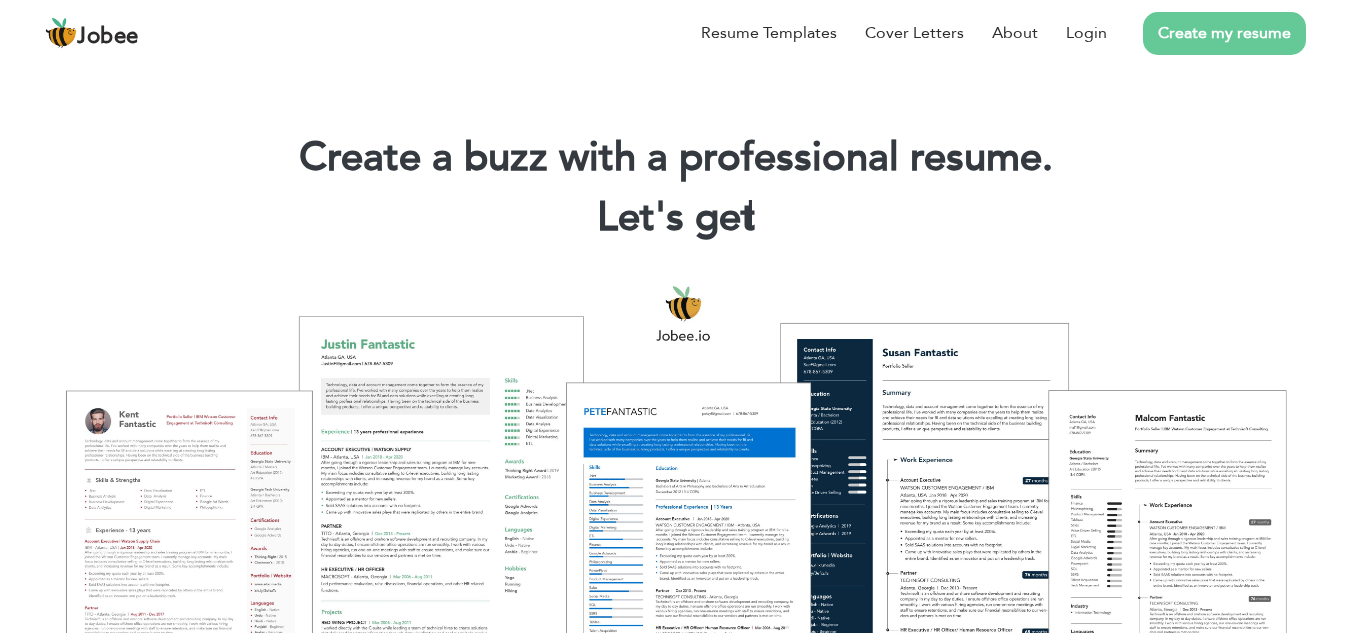 click on "Create my resume" at bounding box center [1224, 33] 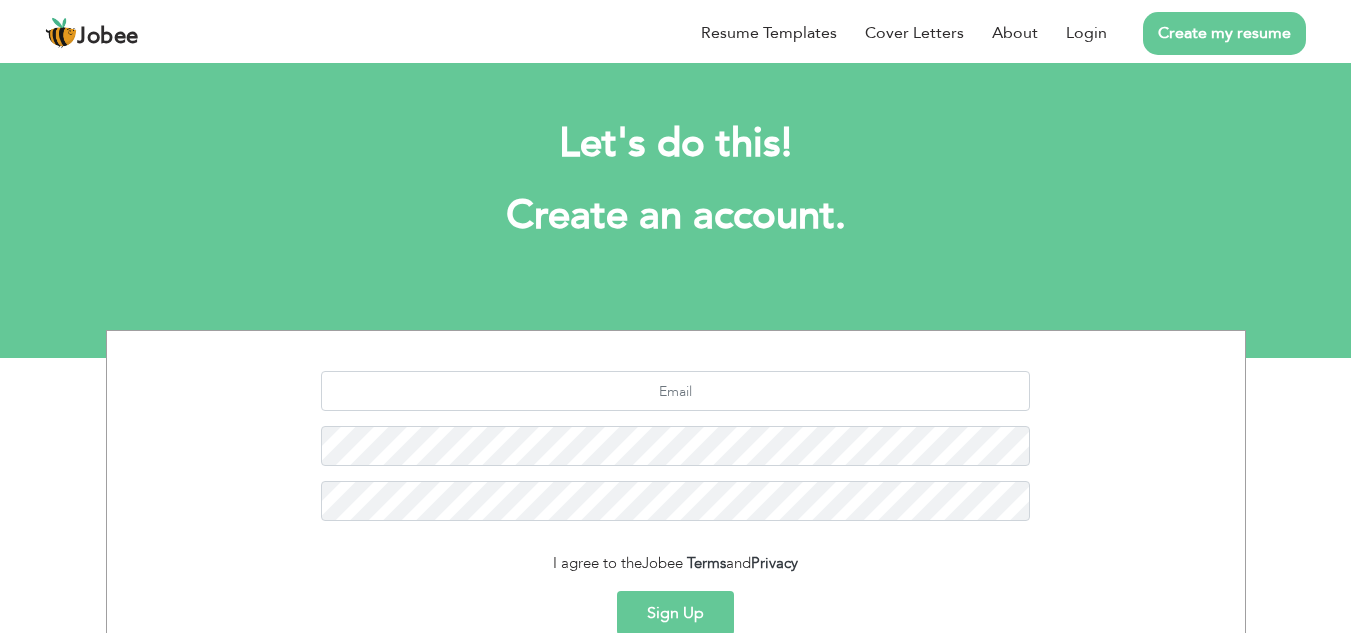 scroll, scrollTop: 0, scrollLeft: 0, axis: both 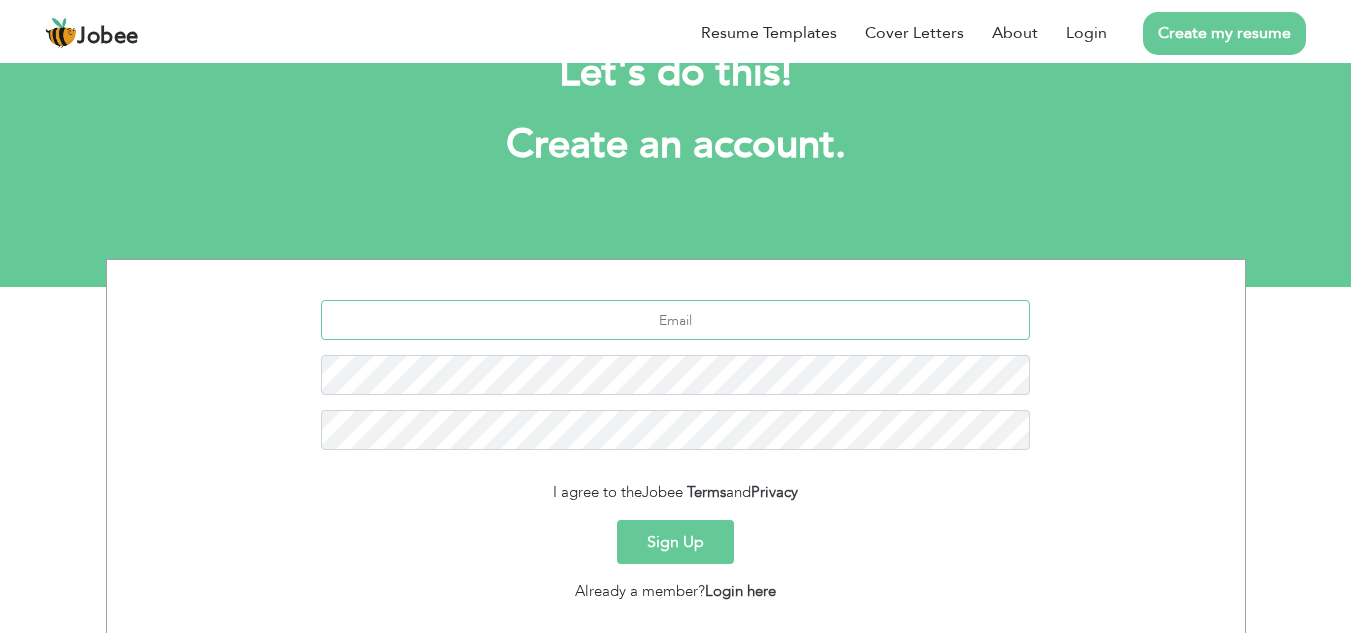 click at bounding box center [675, 320] 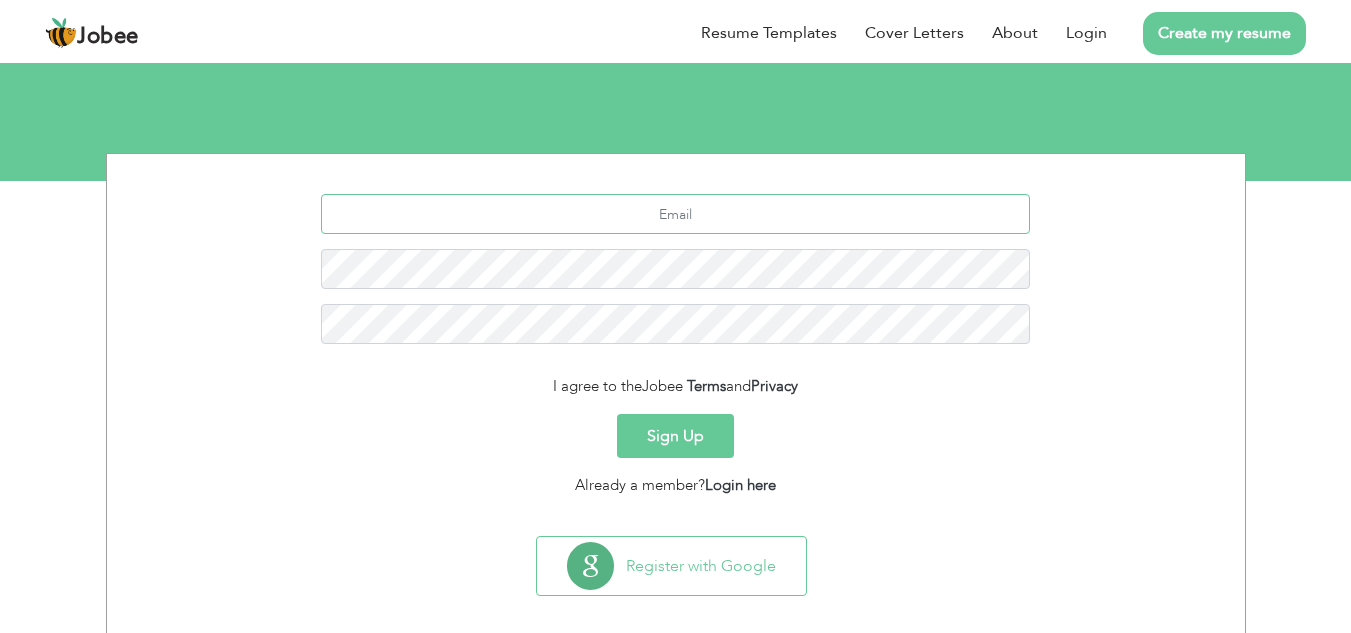 scroll, scrollTop: 197, scrollLeft: 0, axis: vertical 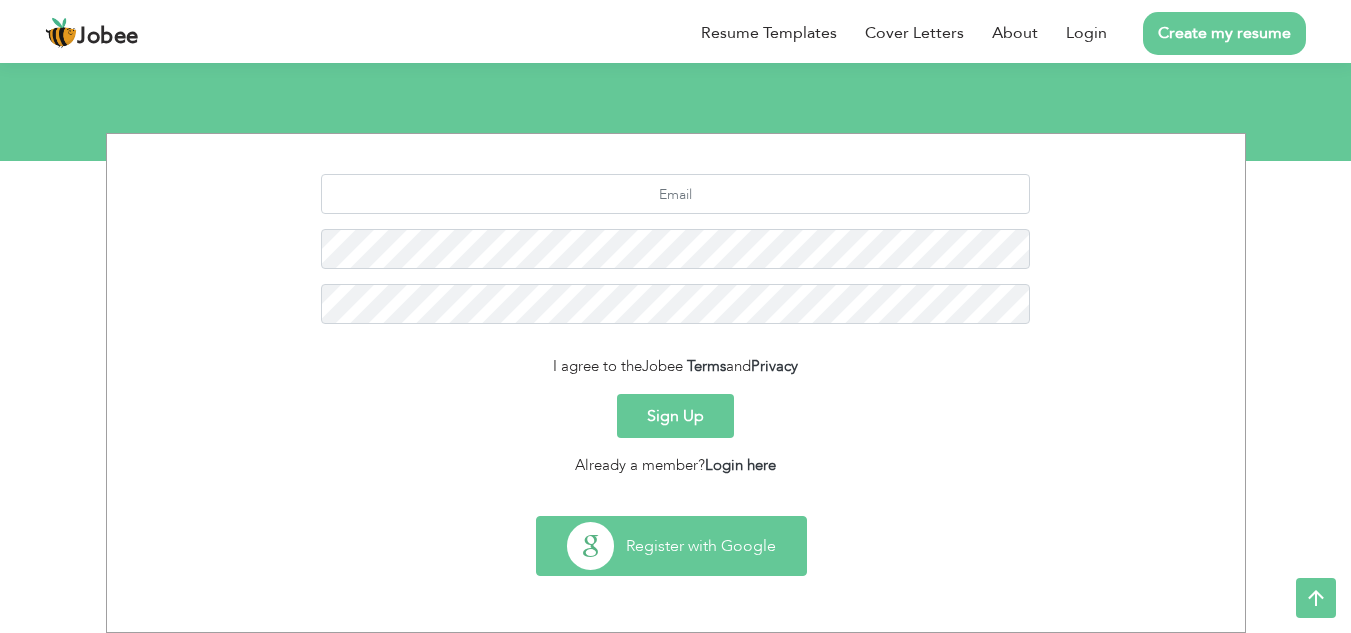 click on "Register with Google" at bounding box center [671, 546] 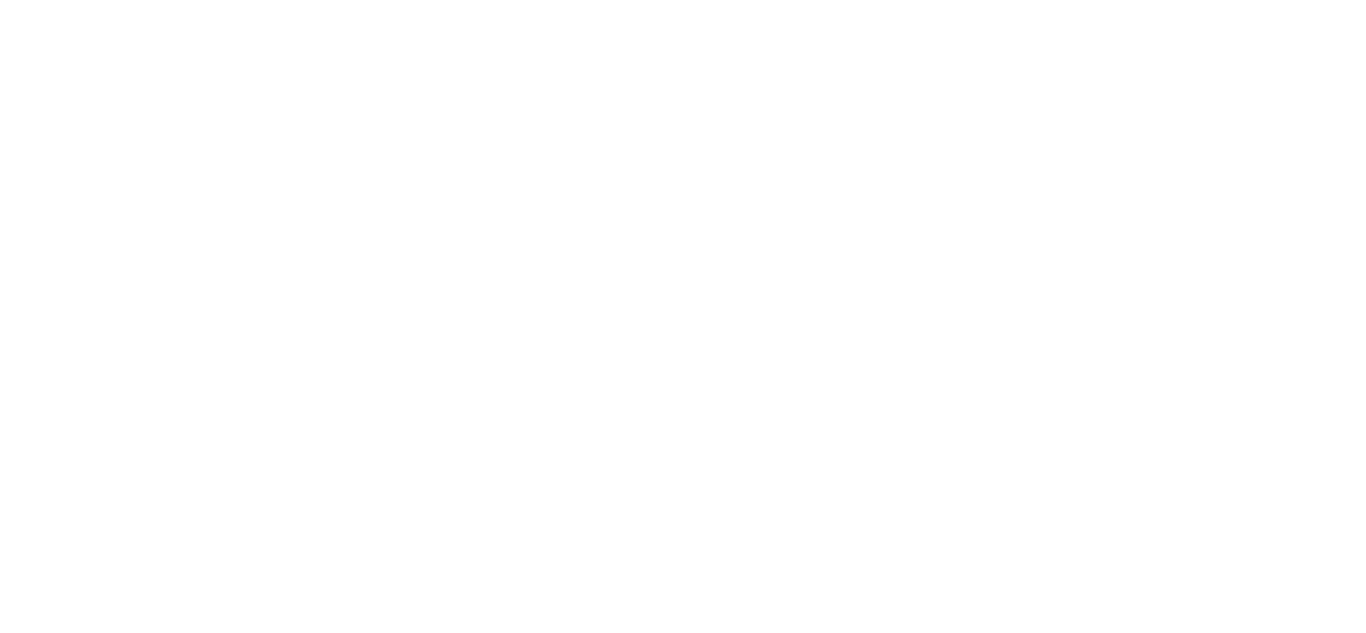 scroll, scrollTop: 0, scrollLeft: 0, axis: both 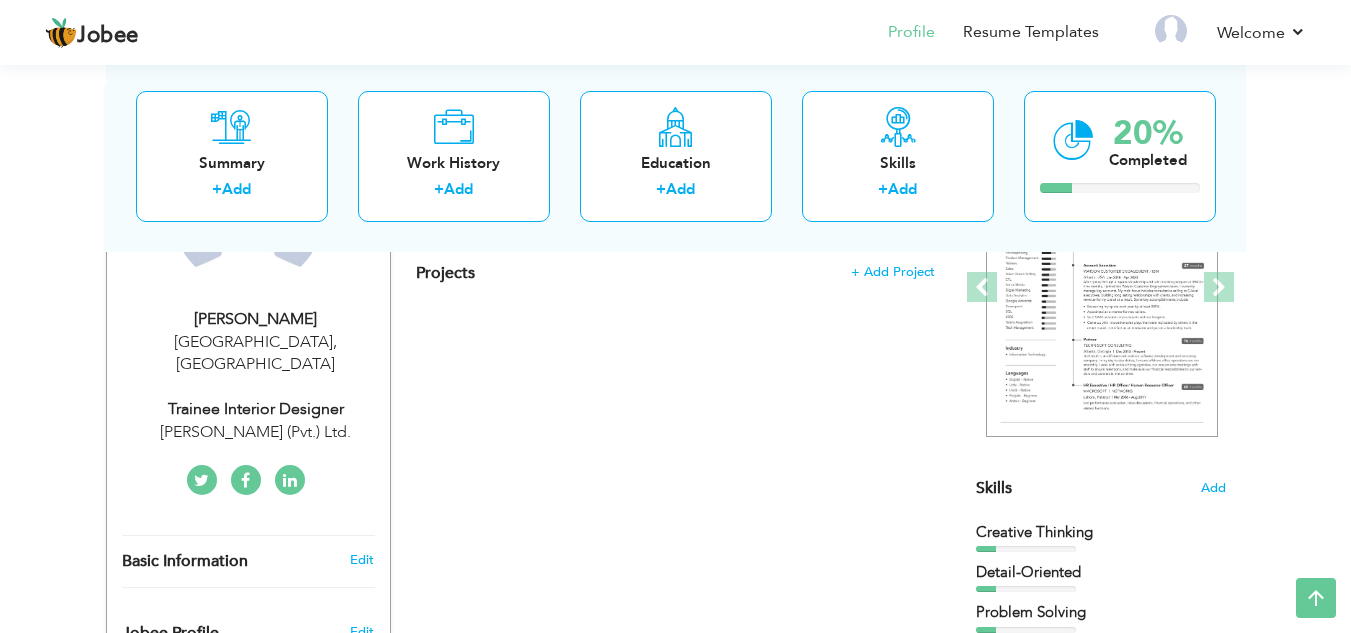 click on "[PERSON_NAME]" at bounding box center (256, 319) 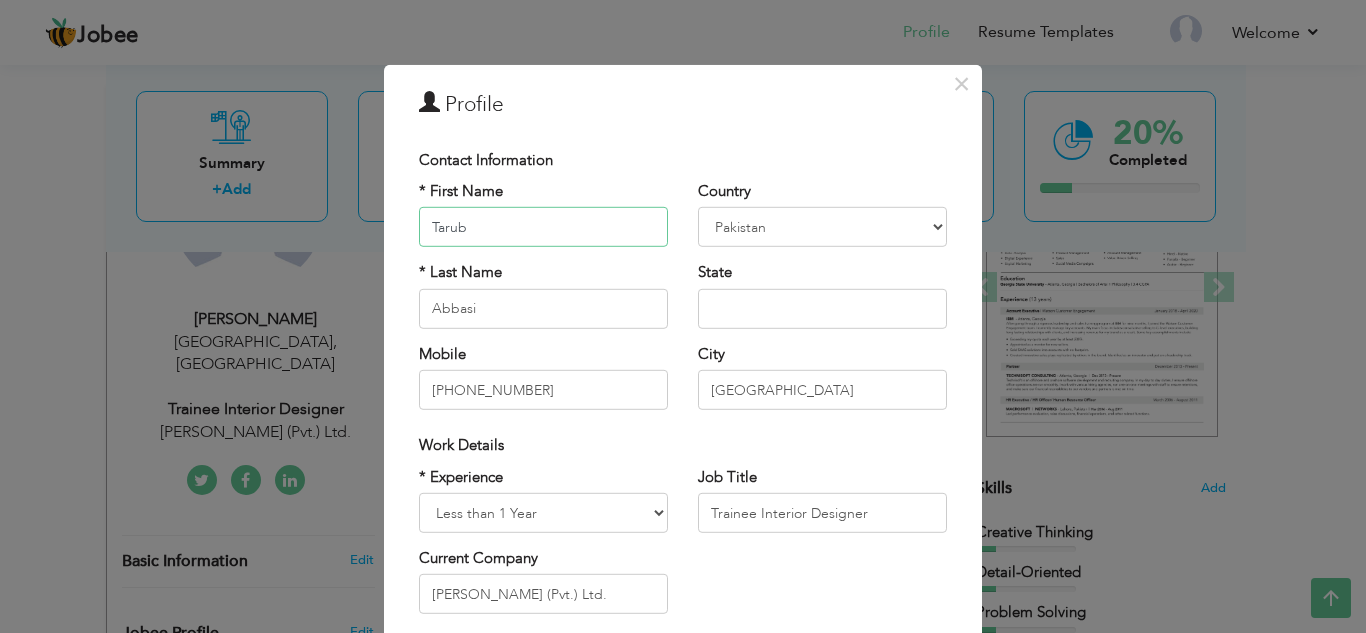 click on "Tarub" at bounding box center (543, 227) 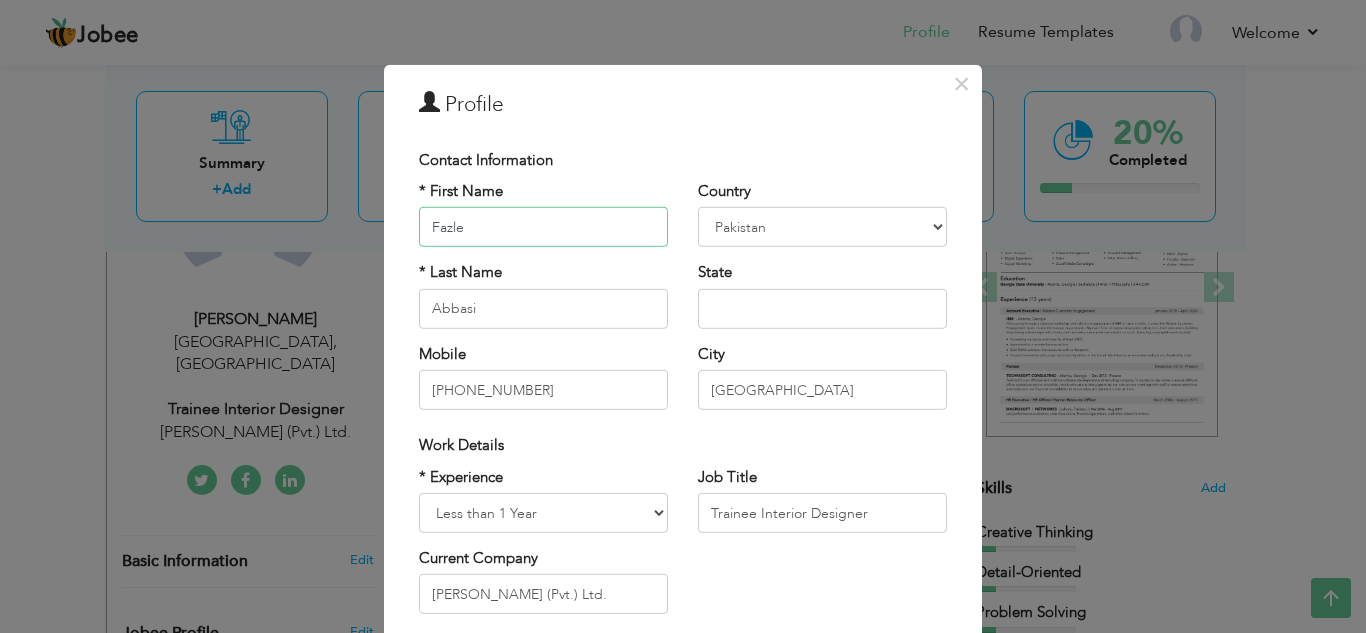 type on "Fazle" 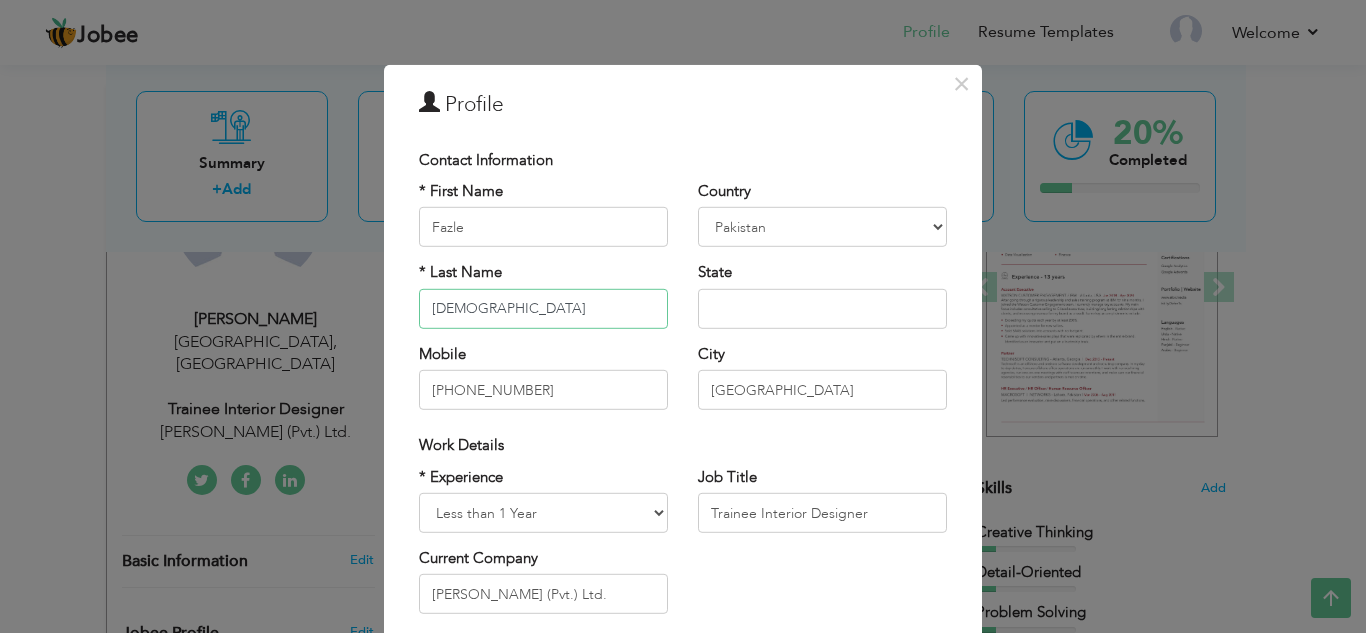 type on "[DEMOGRAPHIC_DATA]" 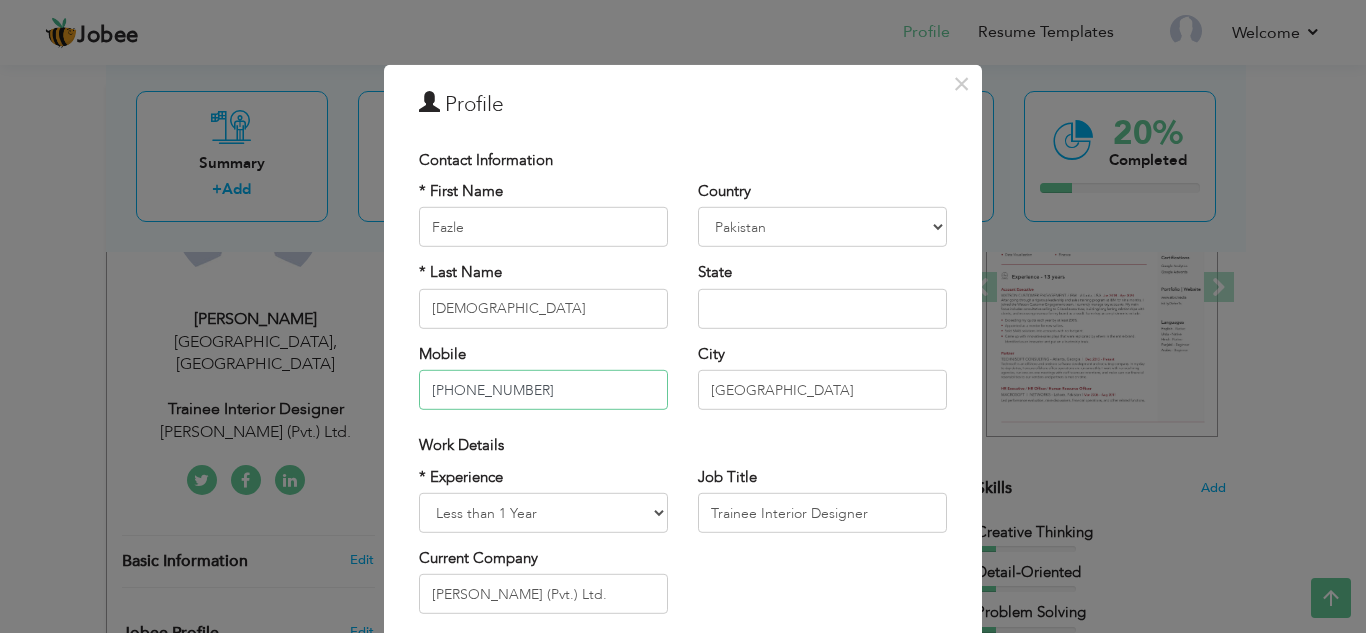 click on "[PHONE_NUMBER]" at bounding box center [543, 390] 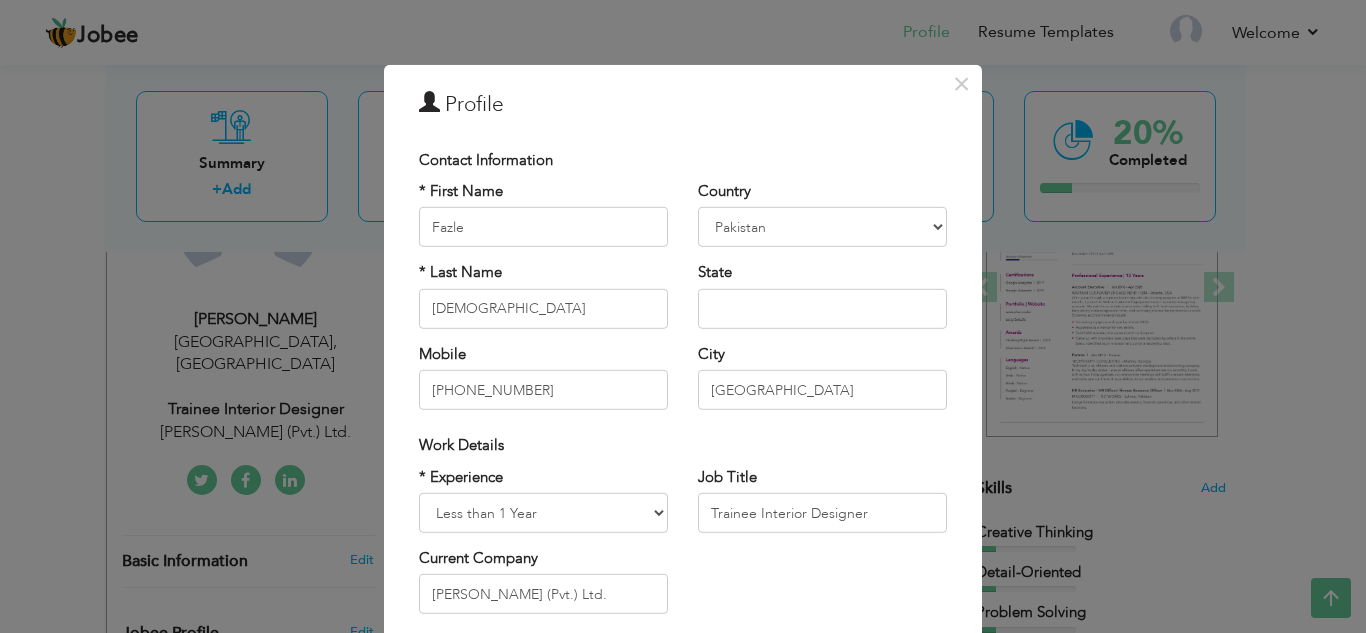 click on "Contact Information" at bounding box center [486, 159] 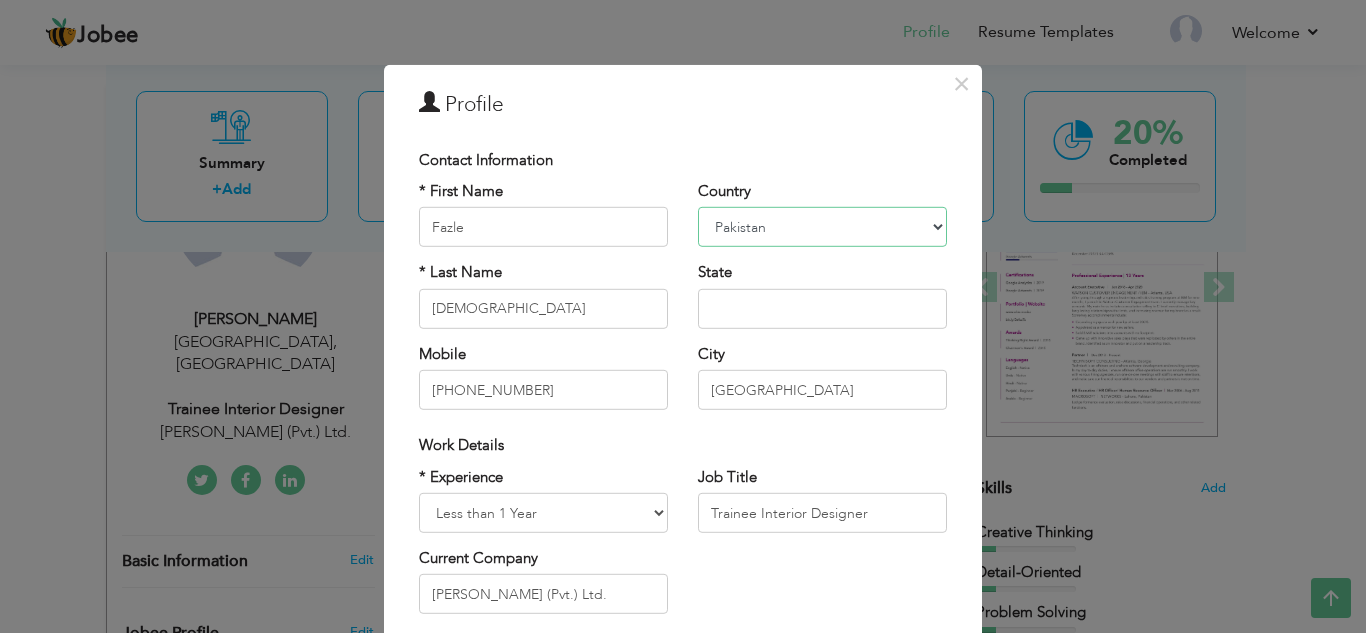 click on "[GEOGRAPHIC_DATA] [GEOGRAPHIC_DATA] [GEOGRAPHIC_DATA] [US_STATE] [GEOGRAPHIC_DATA] [GEOGRAPHIC_DATA] [GEOGRAPHIC_DATA] [GEOGRAPHIC_DATA] [GEOGRAPHIC_DATA] [GEOGRAPHIC_DATA] [GEOGRAPHIC_DATA] [GEOGRAPHIC_DATA] [GEOGRAPHIC_DATA] [GEOGRAPHIC_DATA] [GEOGRAPHIC_DATA] [GEOGRAPHIC_DATA] [GEOGRAPHIC_DATA] [GEOGRAPHIC_DATA] [GEOGRAPHIC_DATA] [GEOGRAPHIC_DATA] [GEOGRAPHIC_DATA] [GEOGRAPHIC_DATA] [GEOGRAPHIC_DATA] [GEOGRAPHIC_DATA] [GEOGRAPHIC_DATA] [GEOGRAPHIC_DATA] [GEOGRAPHIC_DATA] [GEOGRAPHIC_DATA] [GEOGRAPHIC_DATA] [GEOGRAPHIC_DATA] [GEOGRAPHIC_DATA] [GEOGRAPHIC_DATA] [GEOGRAPHIC_DATA] [GEOGRAPHIC_DATA] [GEOGRAPHIC_DATA] [GEOGRAPHIC_DATA] [GEOGRAPHIC_DATA] [GEOGRAPHIC_DATA] [GEOGRAPHIC_DATA] [GEOGRAPHIC_DATA] [GEOGRAPHIC_DATA] [GEOGRAPHIC_DATA] [GEOGRAPHIC_DATA] [GEOGRAPHIC_DATA] [GEOGRAPHIC_DATA] [GEOGRAPHIC_DATA] [GEOGRAPHIC_DATA] [GEOGRAPHIC_DATA] [GEOGRAPHIC_DATA] [GEOGRAPHIC_DATA], Dem. [GEOGRAPHIC_DATA] [GEOGRAPHIC_DATA] [GEOGRAPHIC_DATA] [GEOGRAPHIC_DATA] [GEOGRAPHIC_DATA] [GEOGRAPHIC_DATA] [GEOGRAPHIC_DATA] Rep [GEOGRAPHIC_DATA] [GEOGRAPHIC_DATA] [GEOGRAPHIC_DATA] [GEOGRAPHIC_DATA] [GEOGRAPHIC_DATA] [GEOGRAPHIC_DATA] [GEOGRAPHIC_DATA] [GEOGRAPHIC_DATA] [GEOGRAPHIC_DATA] [GEOGRAPHIC_DATA] [GEOGRAPHIC_DATA] [GEOGRAPHIC_DATA] [GEOGRAPHIC_DATA] ([GEOGRAPHIC_DATA]) [GEOGRAPHIC_DATA] [GEOGRAPHIC_DATA] [GEOGRAPHIC_DATA] [GEOGRAPHIC_DATA] [GEOGRAPHIC_DATA] [GEOGRAPHIC_DATA] [GEOGRAPHIC_DATA] [GEOGRAPHIC_DATA] [US_STATE] [GEOGRAPHIC_DATA] [GEOGRAPHIC_DATA] [GEOGRAPHIC_DATA] [GEOGRAPHIC_DATA] [GEOGRAPHIC_DATA] [GEOGRAPHIC_DATA] [GEOGRAPHIC_DATA] [GEOGRAPHIC_DATA] ([GEOGRAPHIC_DATA]) [US_STATE] ([GEOGRAPHIC_DATA]) [GEOGRAPHIC_DATA] [GEOGRAPHIC_DATA] [GEOGRAPHIC_DATA] [GEOGRAPHIC_DATA] [GEOGRAPHIC_DATA] [GEOGRAPHIC_DATA] [GEOGRAPHIC_DATA] [GEOGRAPHIC_DATA] [GEOGRAPHIC_DATA]" at bounding box center [822, 227] 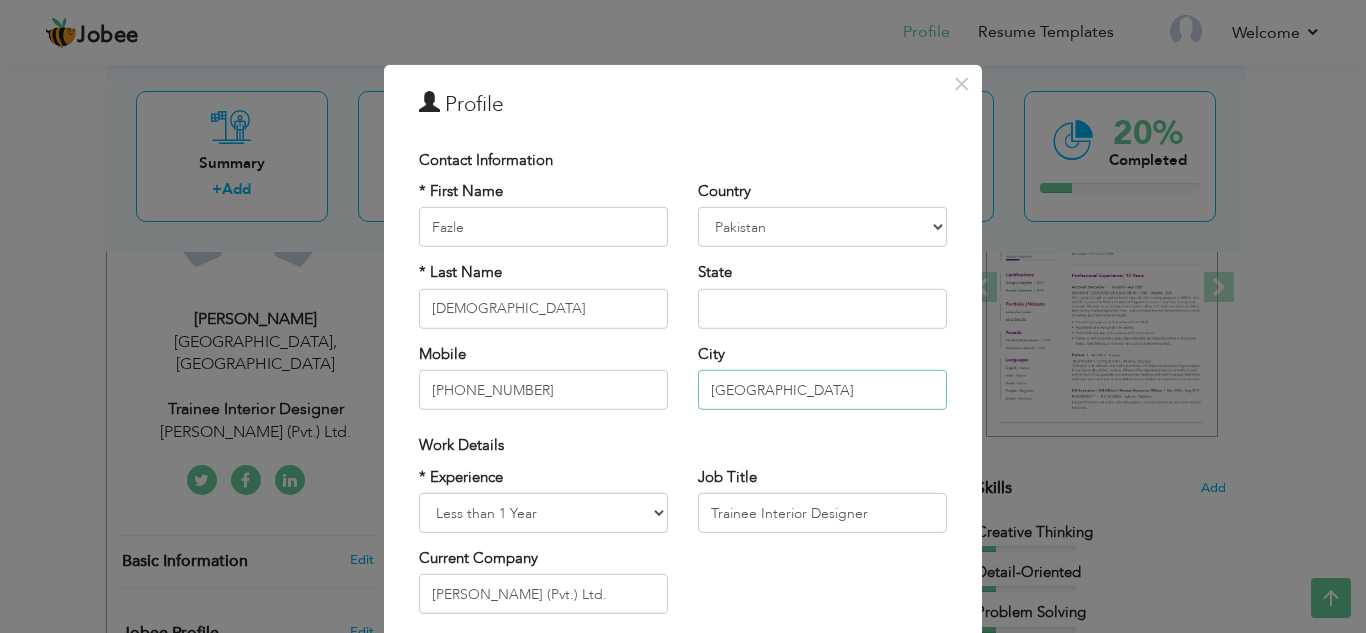 click on "[GEOGRAPHIC_DATA]" at bounding box center [822, 390] 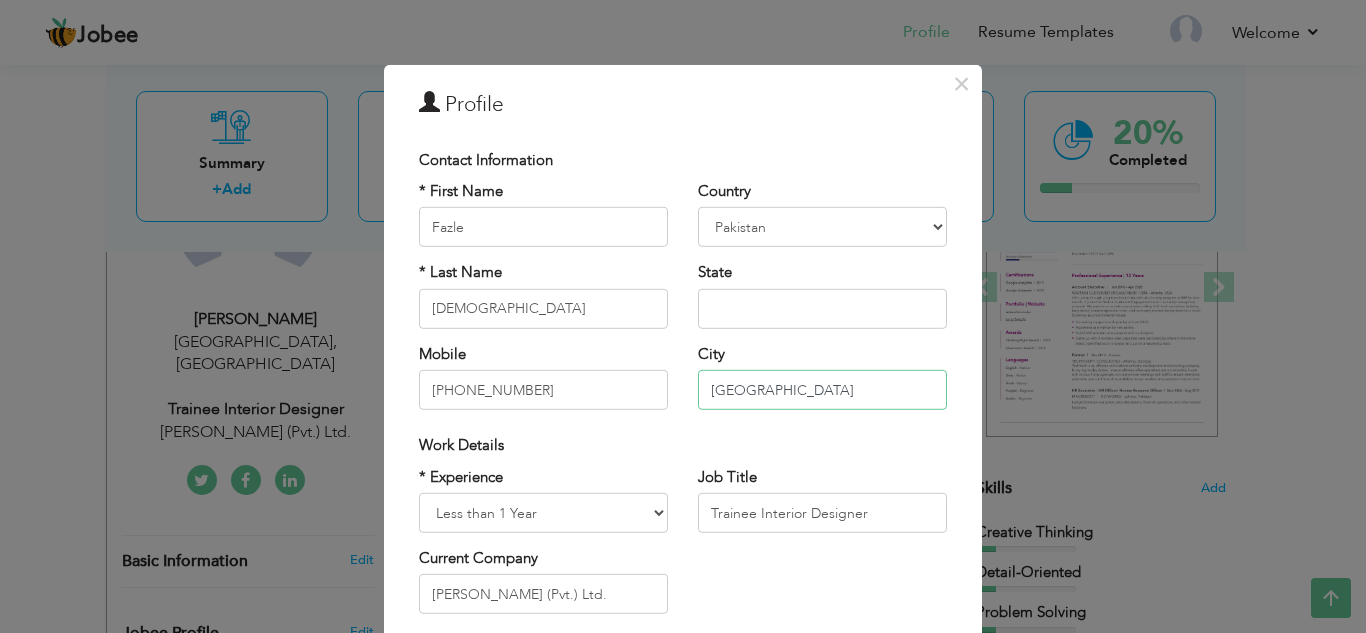 click on "[GEOGRAPHIC_DATA]" at bounding box center [822, 390] 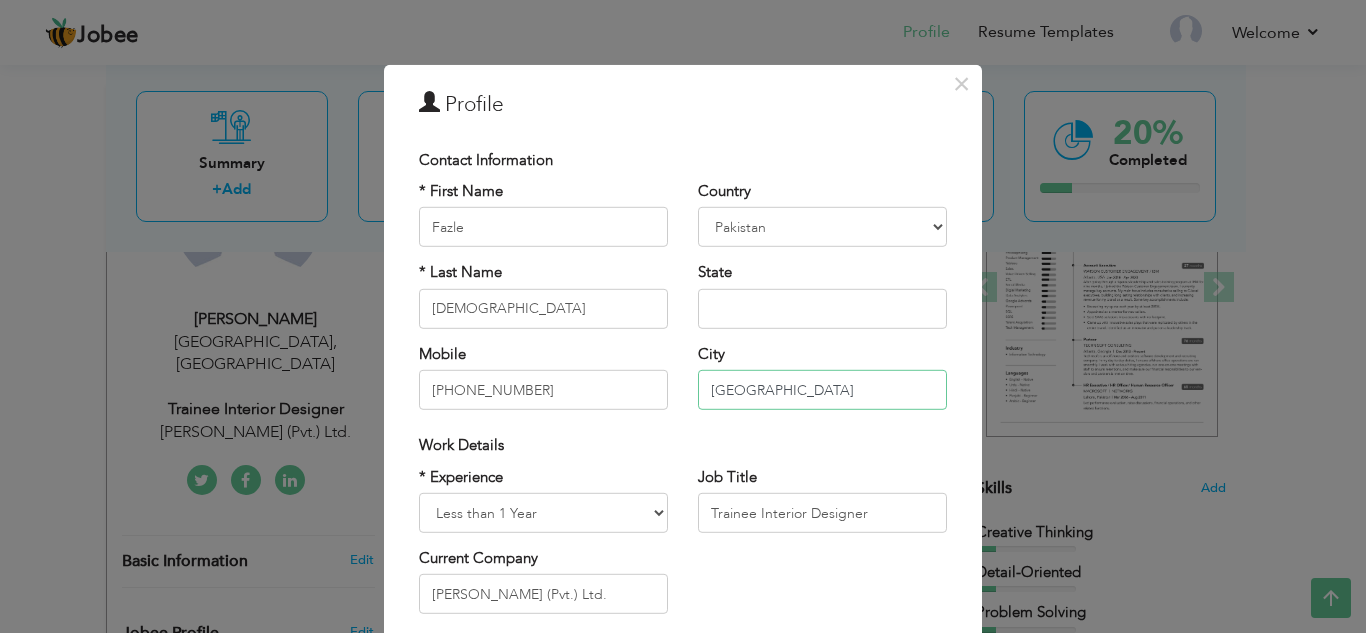 type on "[GEOGRAPHIC_DATA]" 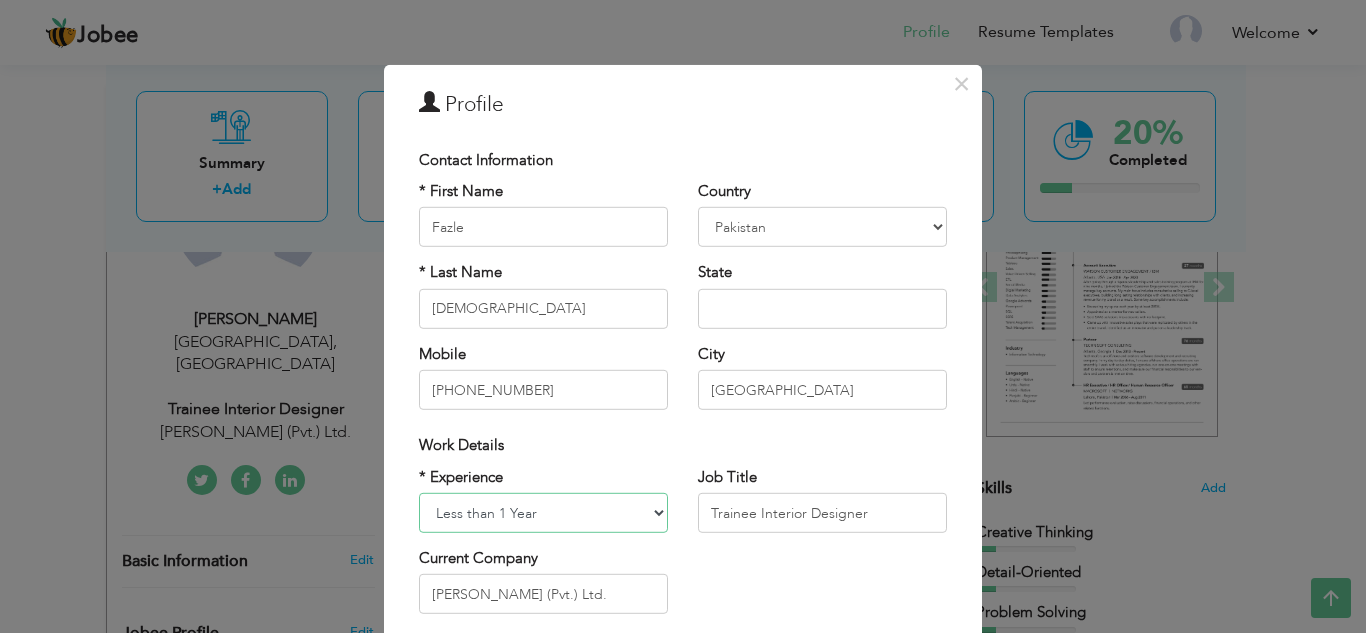 click on "Entry Level Less than 1 Year 1 Year 2 Years 3 Years 4 Years 5 Years 6 Years 7 Years 8 Years 9 Years 10 Years 11 Years 12 Years 13 Years 14 Years 15 Years 16 Years 17 Years 18 Years 19 Years 20 Years 21 Years 22 Years 23 Years 24 Years 25 Years 26 Years 27 Years 28 Years 29 Years 30 Years 31 Years 32 Years 33 Years 34 Years 35 Years More than 35 Years" at bounding box center (543, 513) 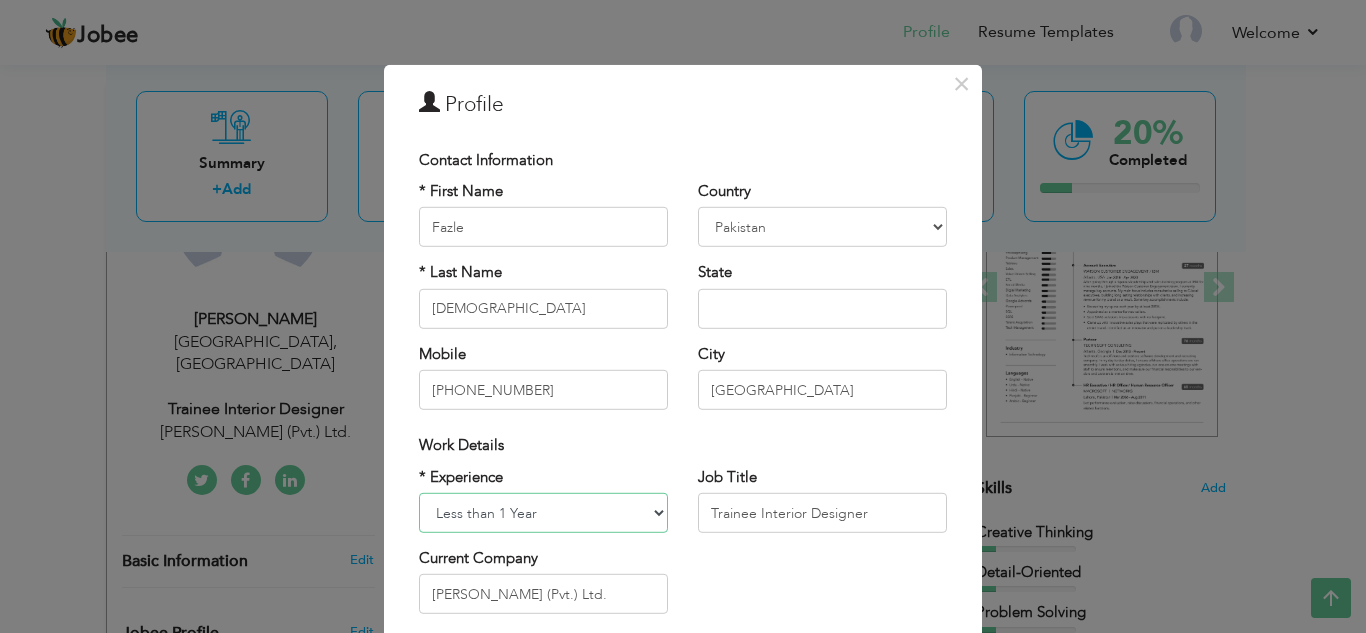 select on "number:5" 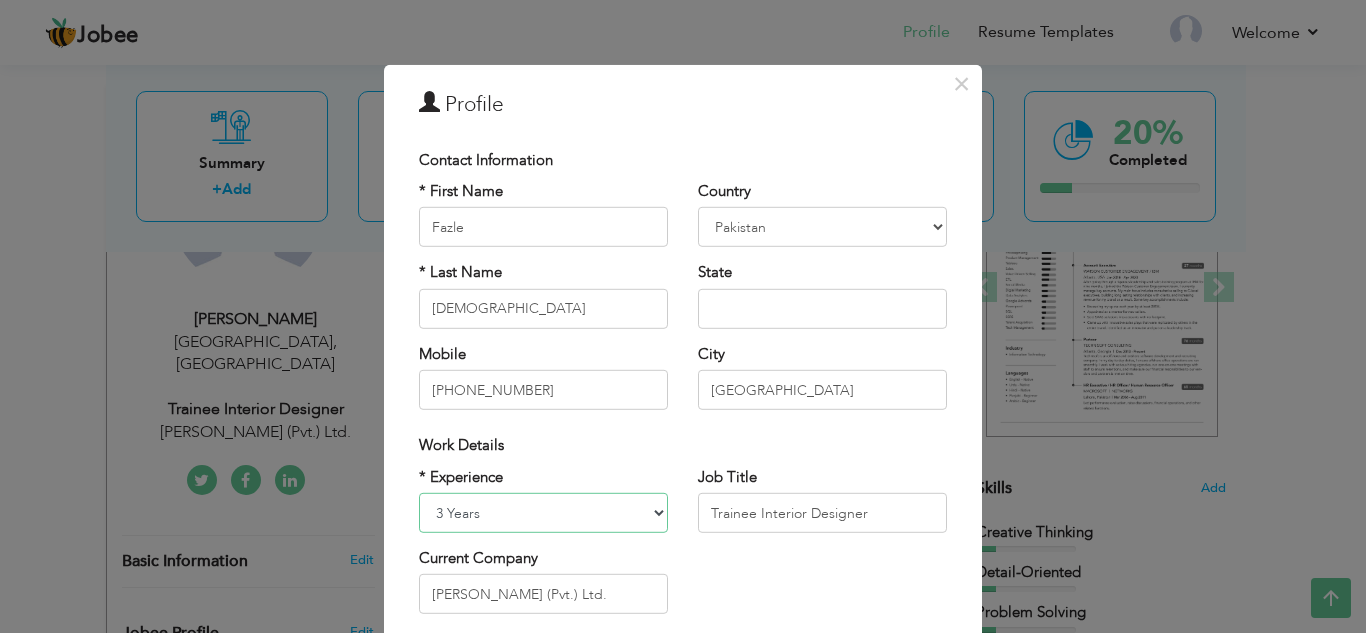click on "Entry Level Less than 1 Year 1 Year 2 Years 3 Years 4 Years 5 Years 6 Years 7 Years 8 Years 9 Years 10 Years 11 Years 12 Years 13 Years 14 Years 15 Years 16 Years 17 Years 18 Years 19 Years 20 Years 21 Years 22 Years 23 Years 24 Years 25 Years 26 Years 27 Years 28 Years 29 Years 30 Years 31 Years 32 Years 33 Years 34 Years 35 Years More than 35 Years" at bounding box center [543, 513] 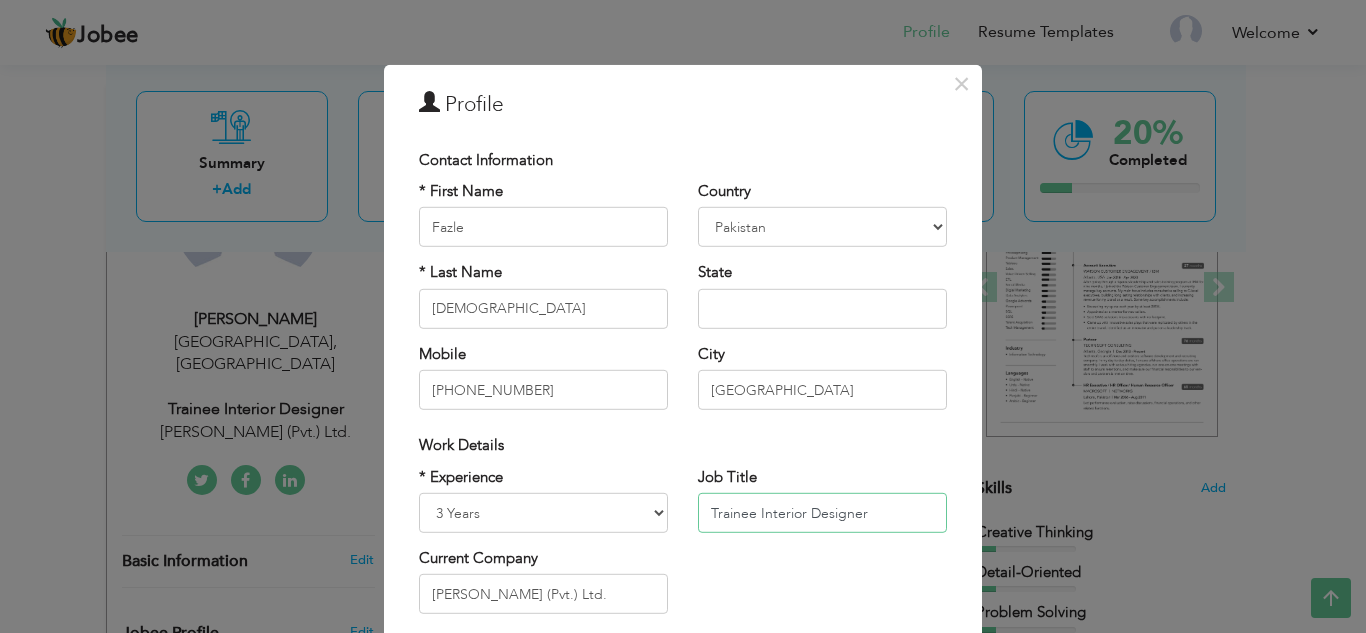 click on "Trainee Interior Designer" at bounding box center [822, 513] 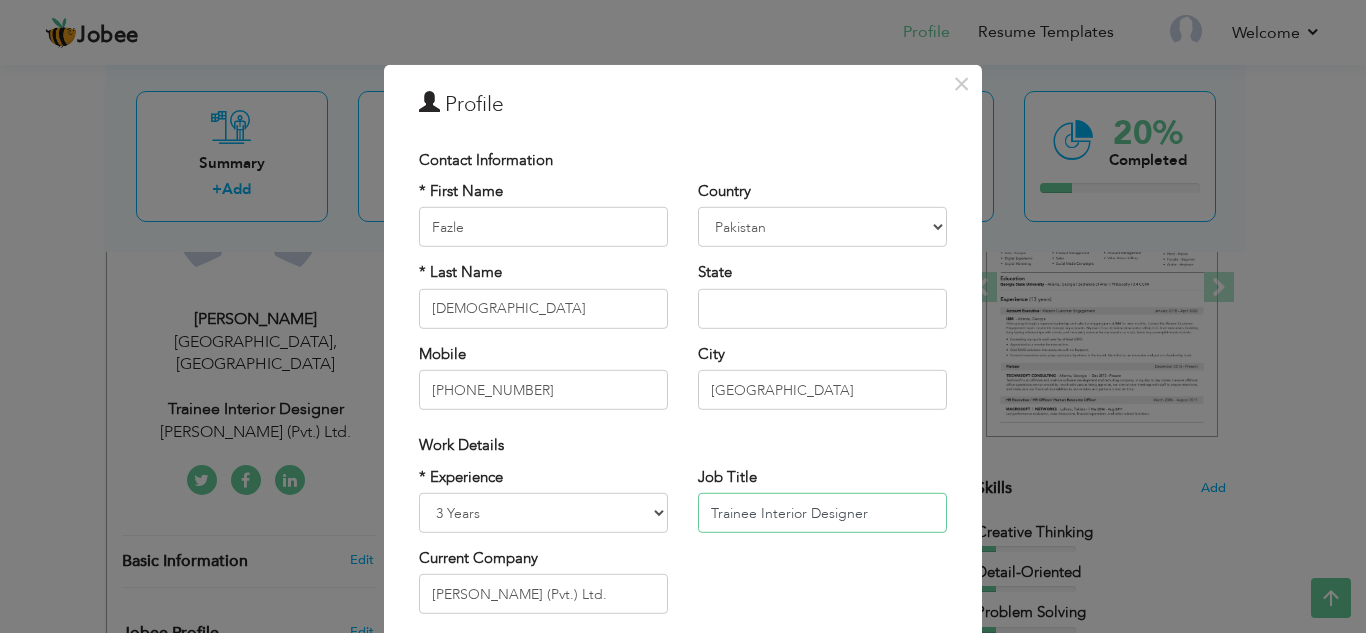 click on "Trainee Interior Designer" at bounding box center (822, 513) 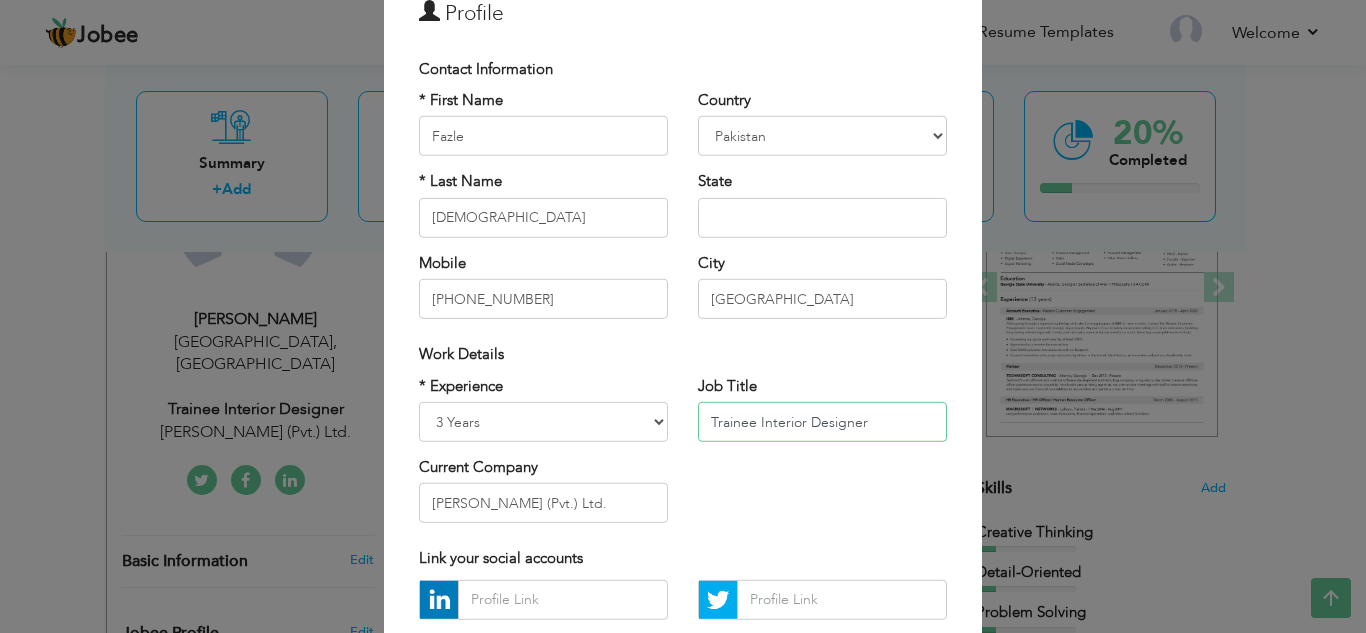 scroll, scrollTop: 185, scrollLeft: 0, axis: vertical 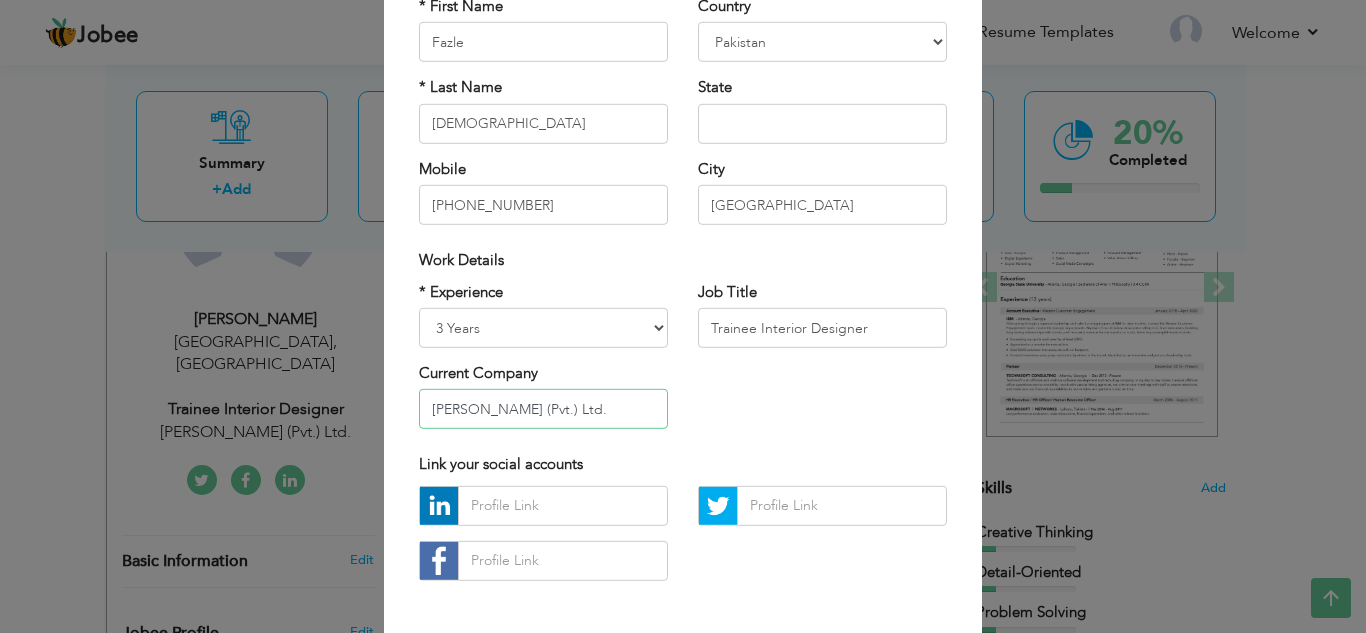 click on "[PERSON_NAME] (Pvt.) Ltd." at bounding box center (543, 409) 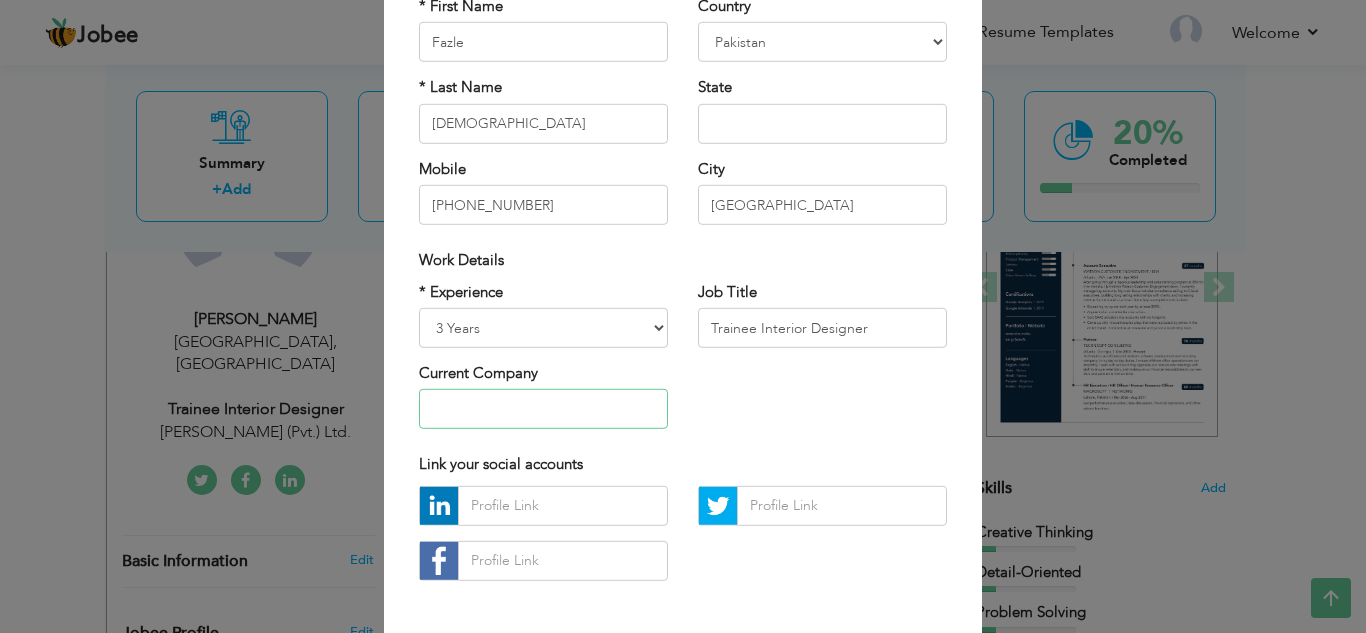type 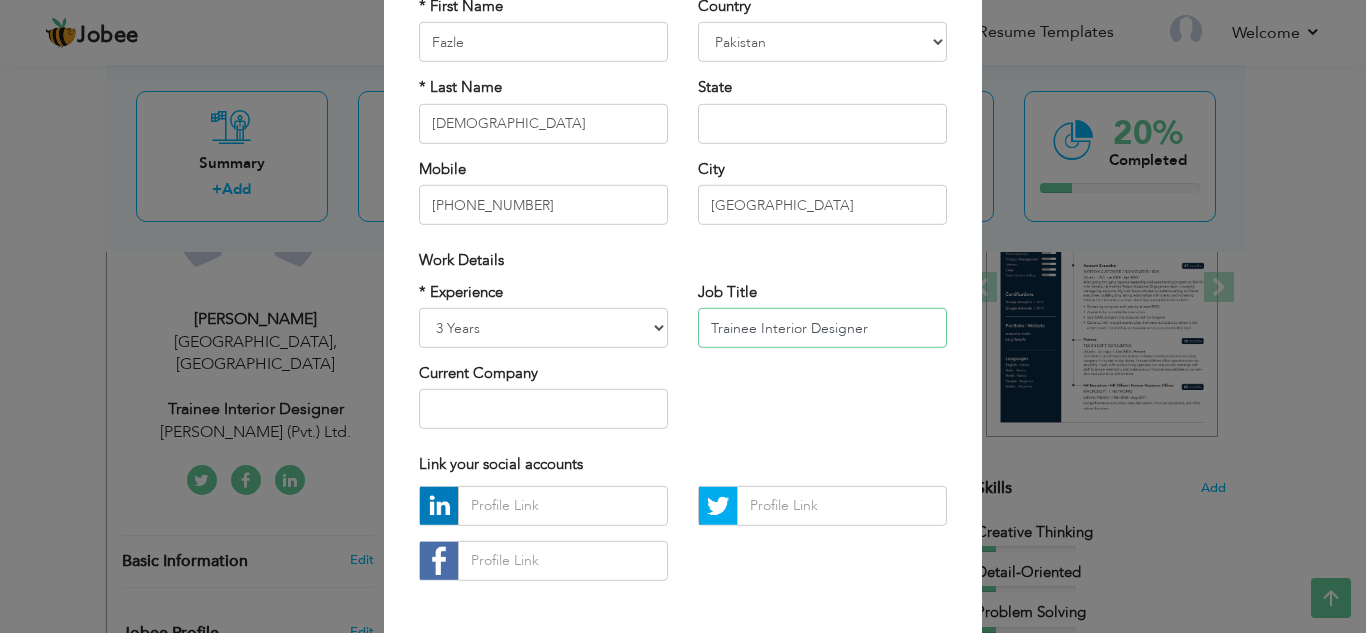 click on "Trainee Interior Designer" at bounding box center [822, 328] 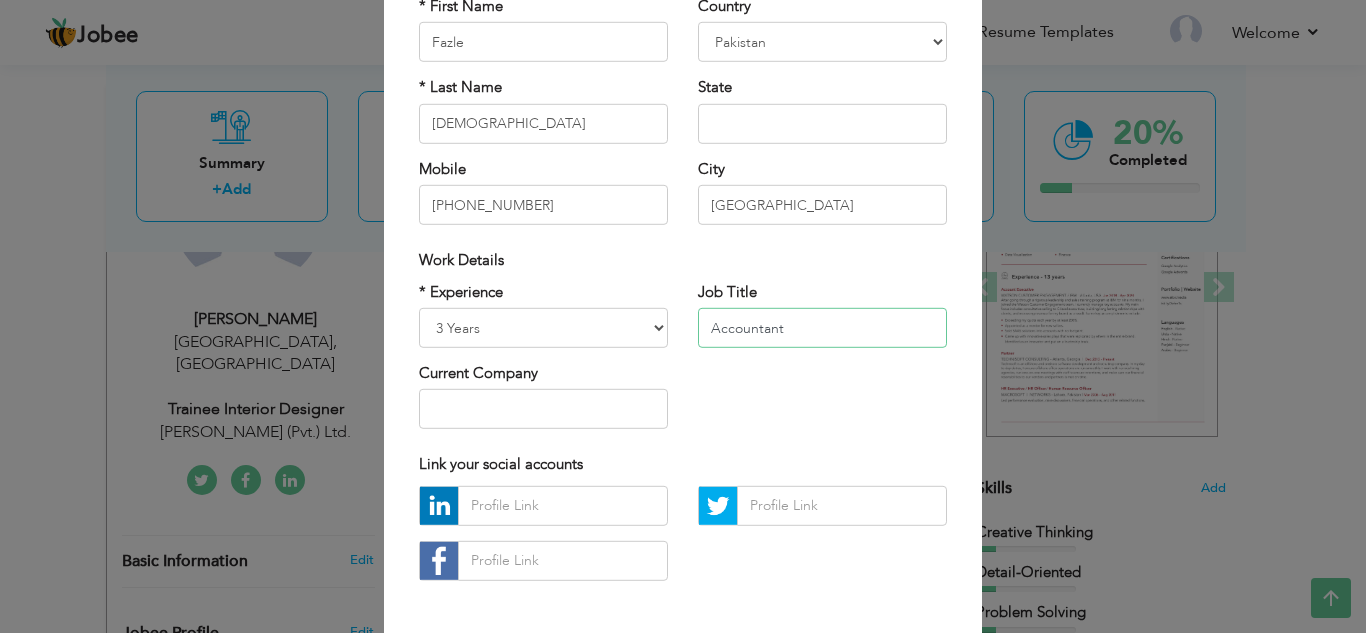 click on "Accountant" at bounding box center (822, 328) 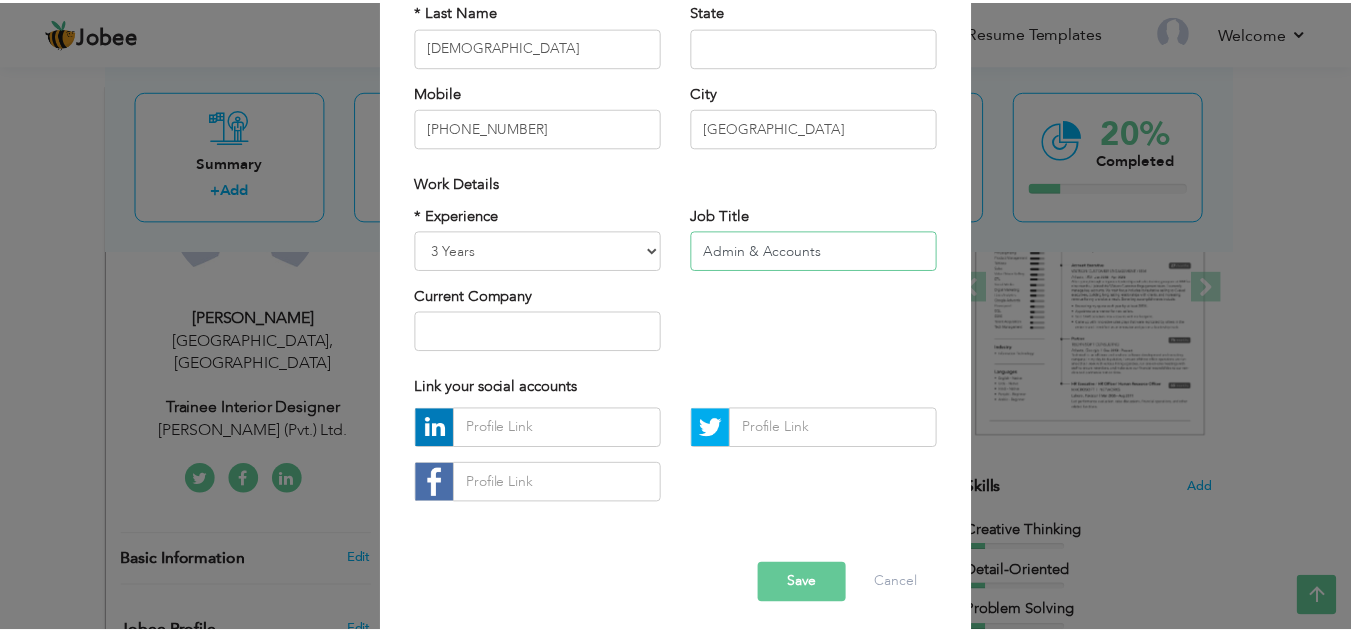 scroll, scrollTop: 269, scrollLeft: 0, axis: vertical 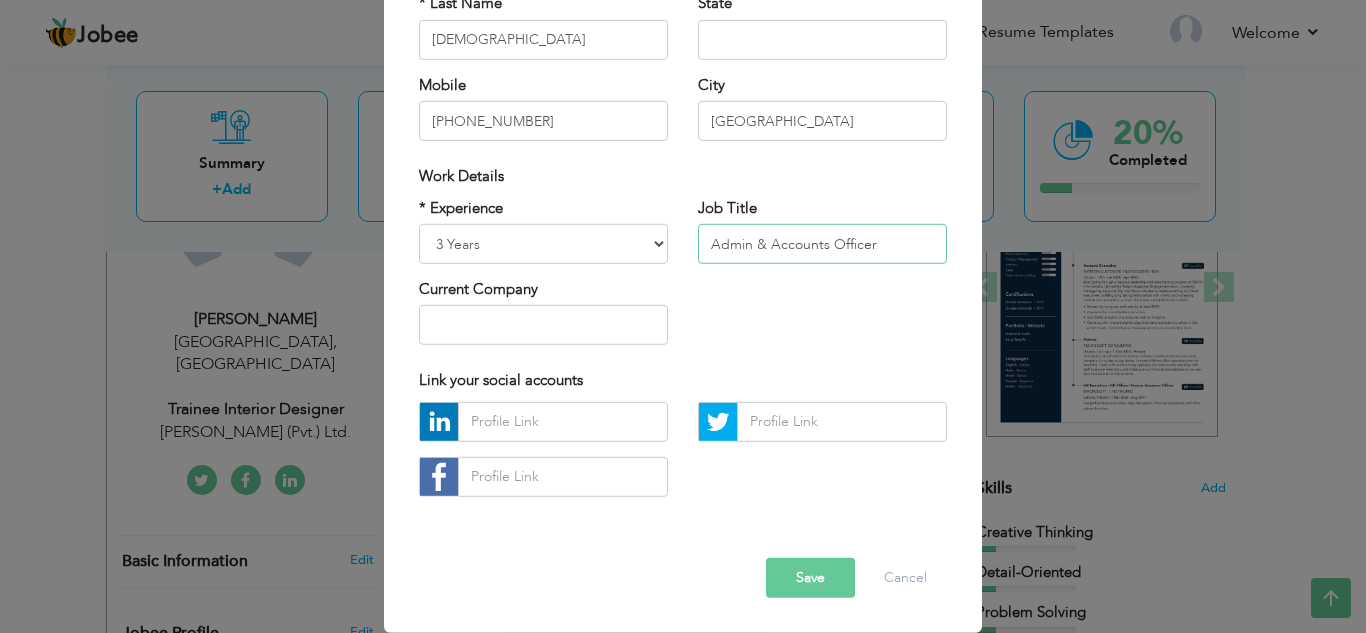 type on "Admin & Accounts Officer" 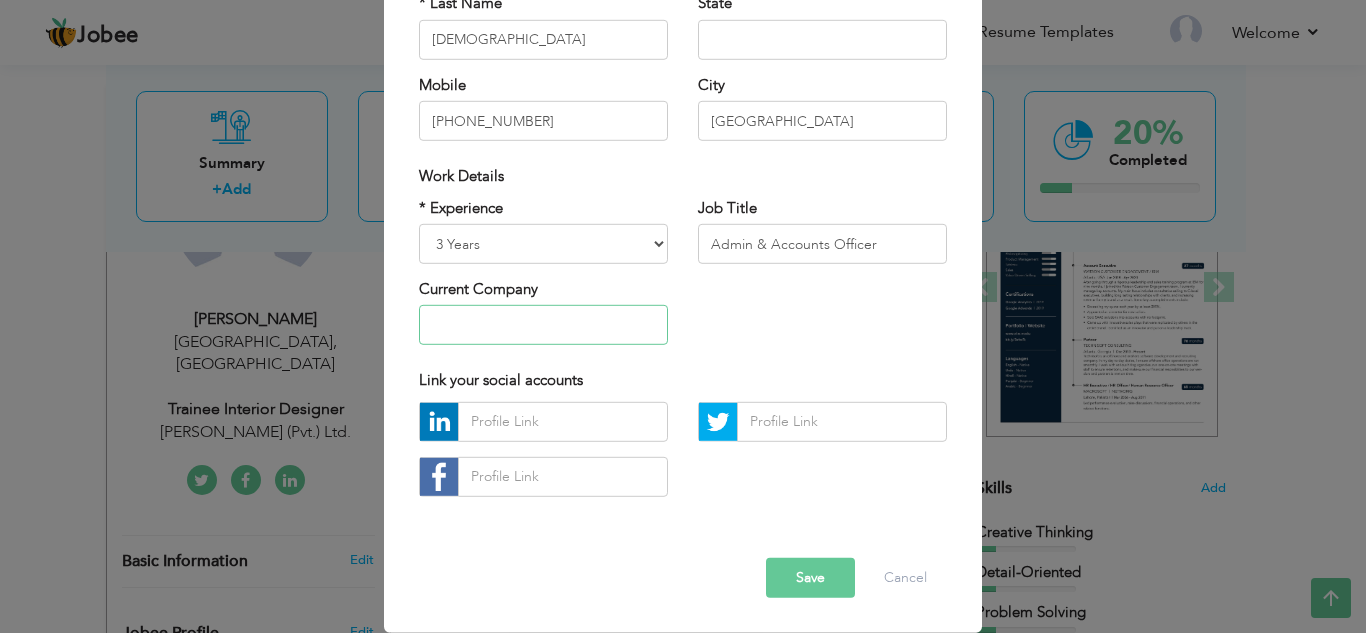 click at bounding box center [543, 325] 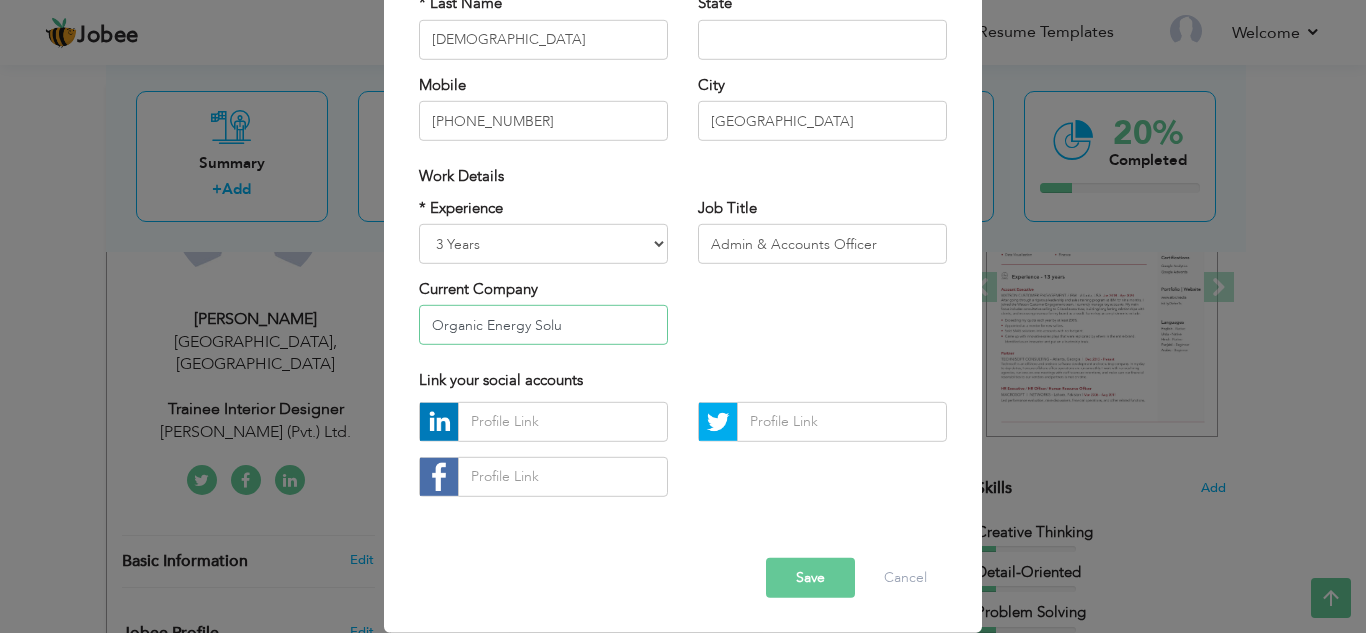 type on "Organic Energy Solut" 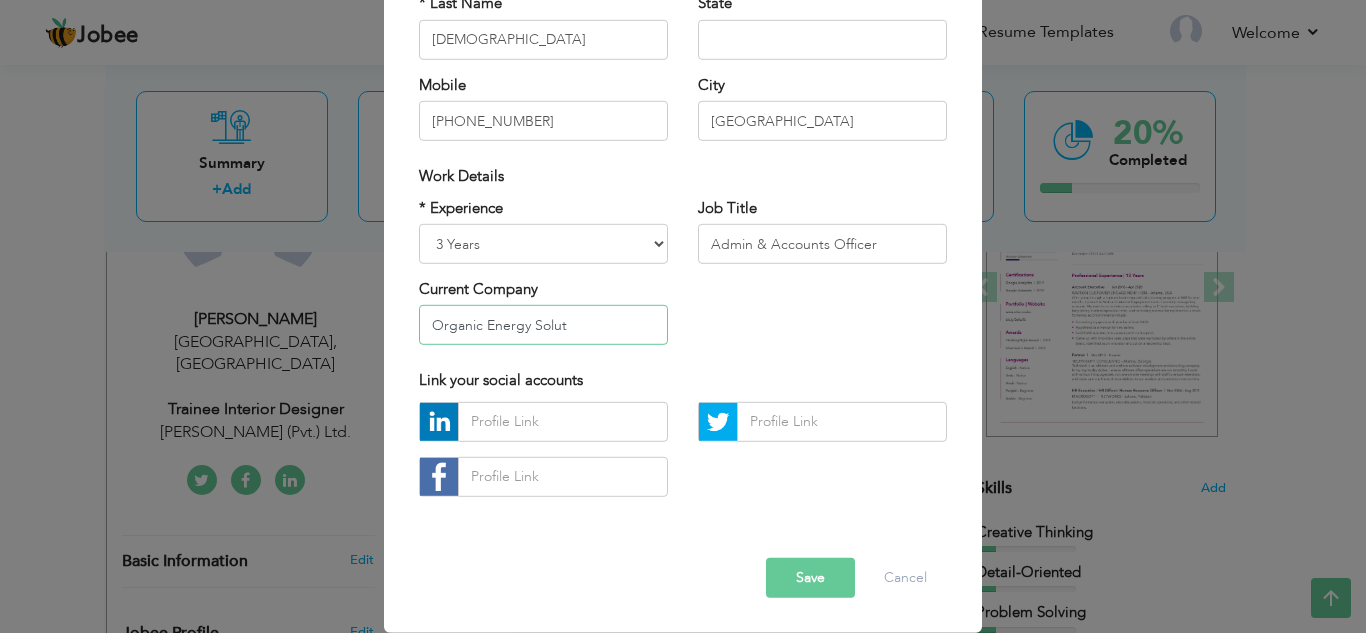 click on "Organic Energy Solut" at bounding box center (543, 325) 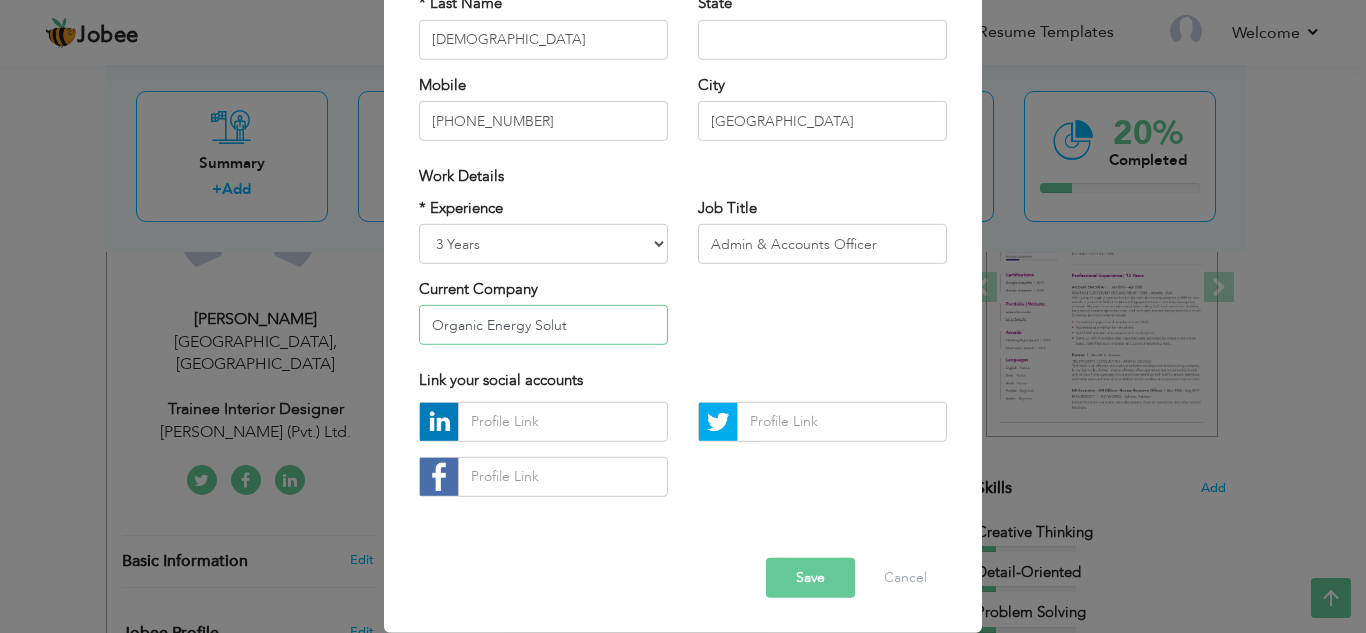 click on "Organic Energy Solut" at bounding box center (543, 325) 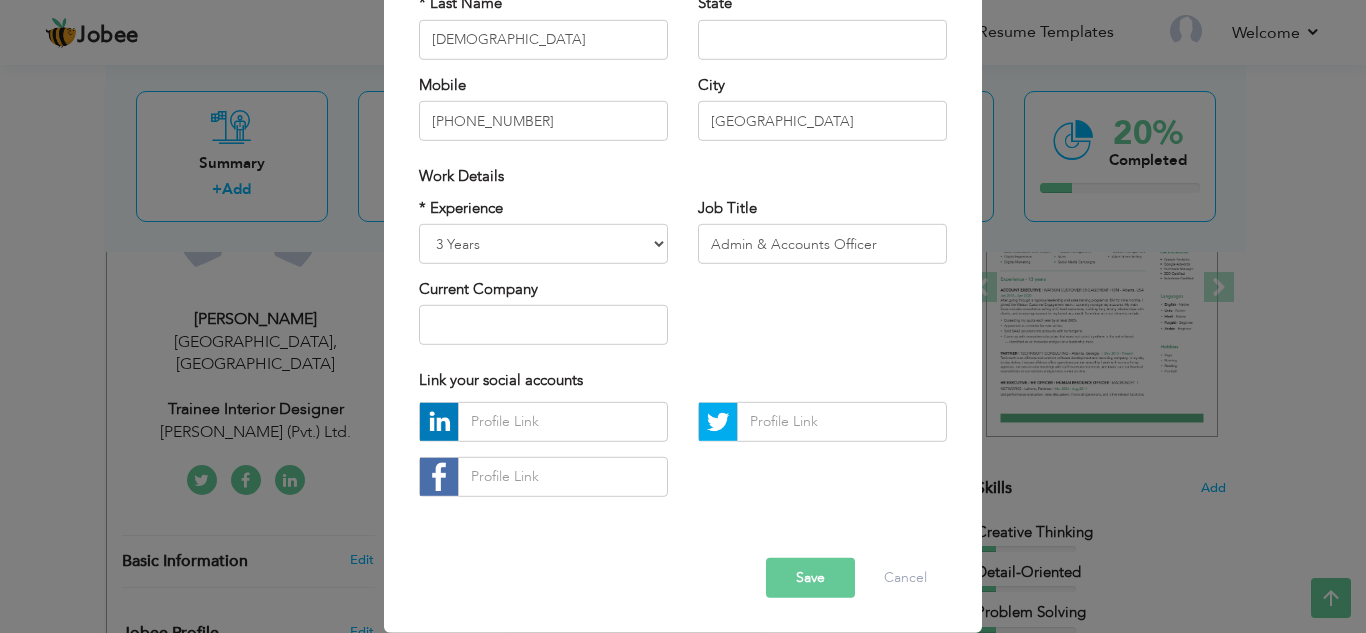 click on "Save" at bounding box center (810, 578) 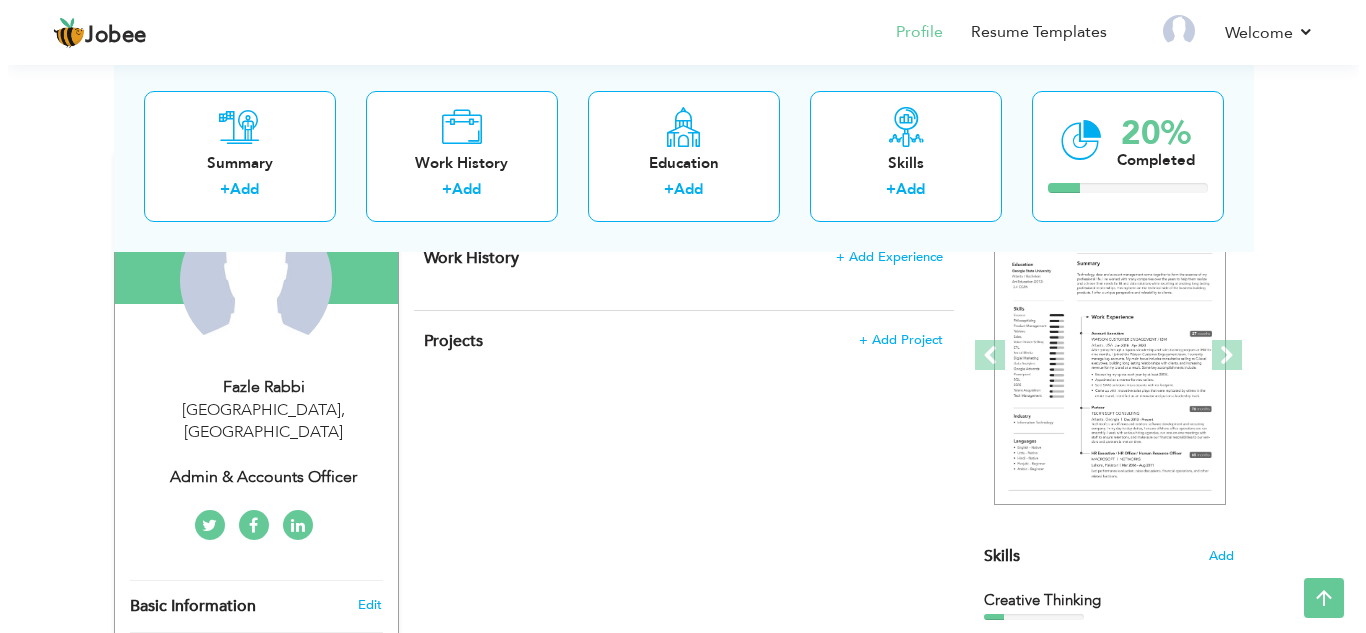 scroll, scrollTop: 210, scrollLeft: 0, axis: vertical 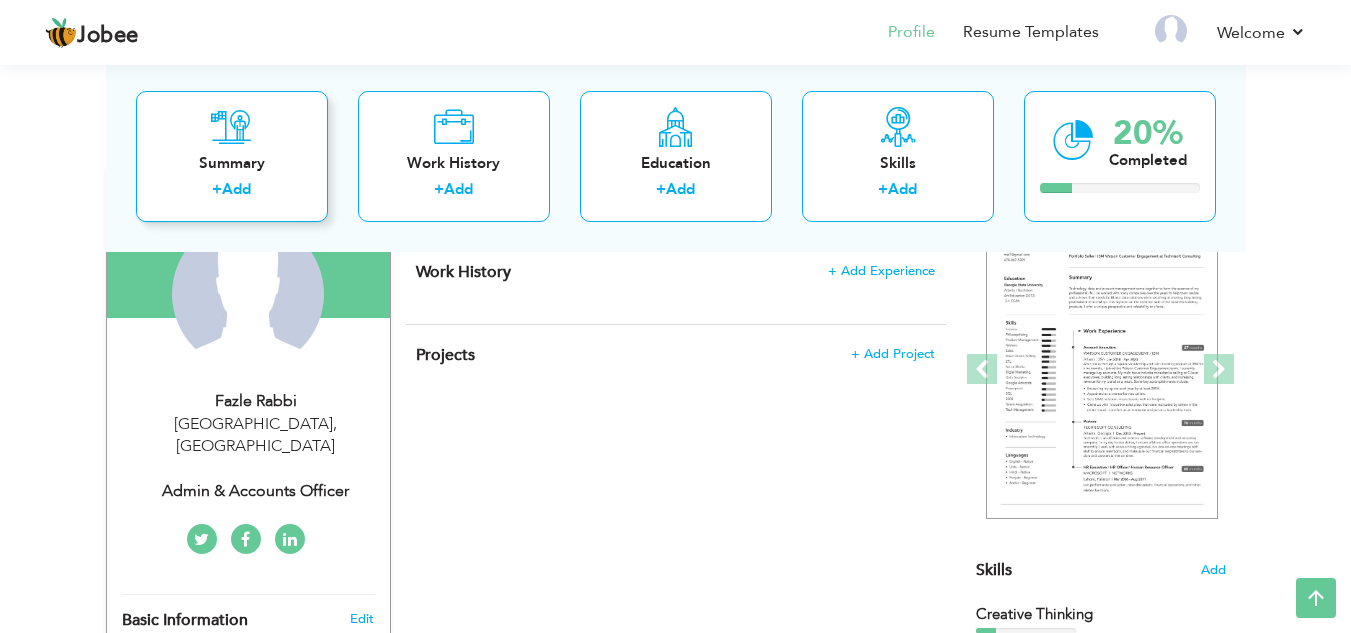 click on "Add" at bounding box center [236, 189] 